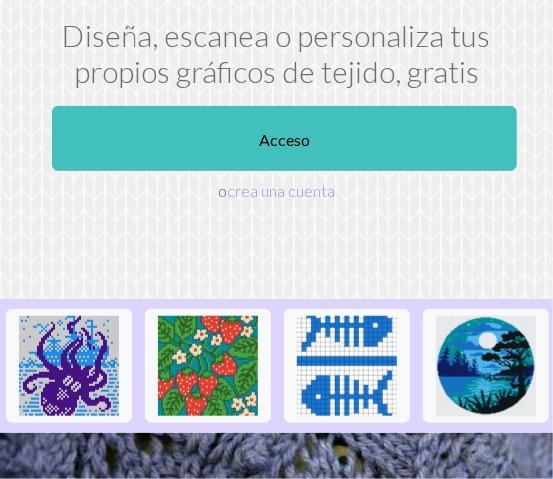 scroll, scrollTop: 185, scrollLeft: 0, axis: vertical 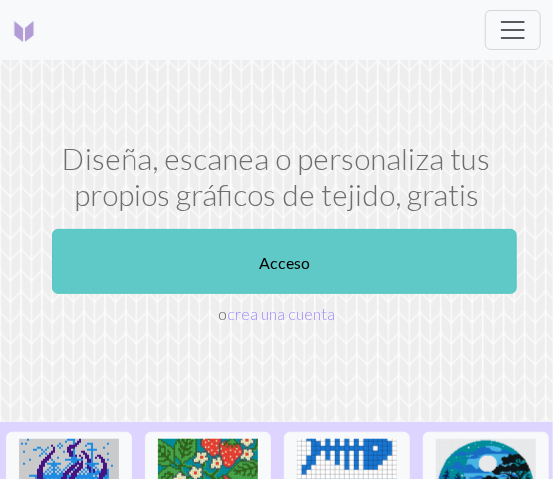 click on "Acceso" at bounding box center [284, 261] 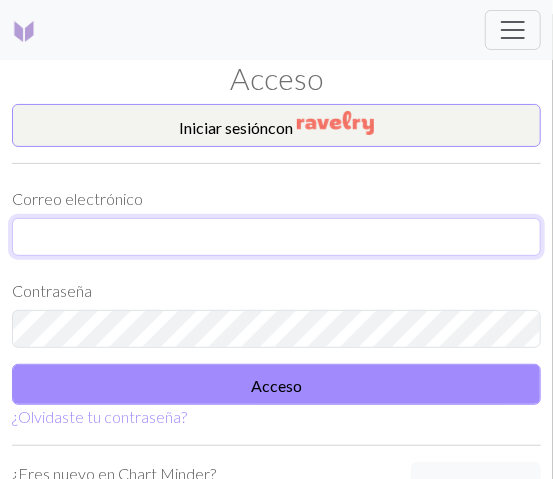 type on "magapikachu2016@gmail.com" 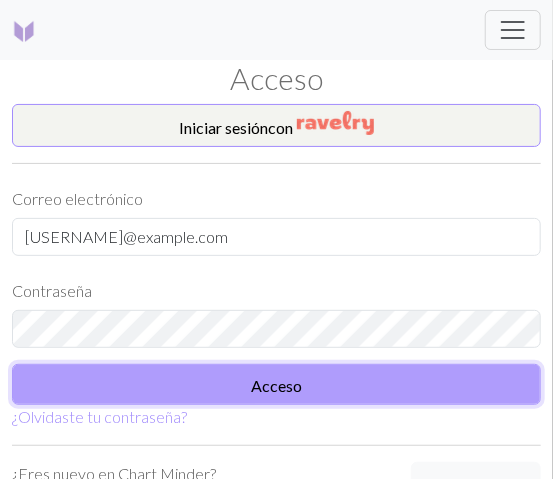 click on "Acceso" at bounding box center (276, 384) 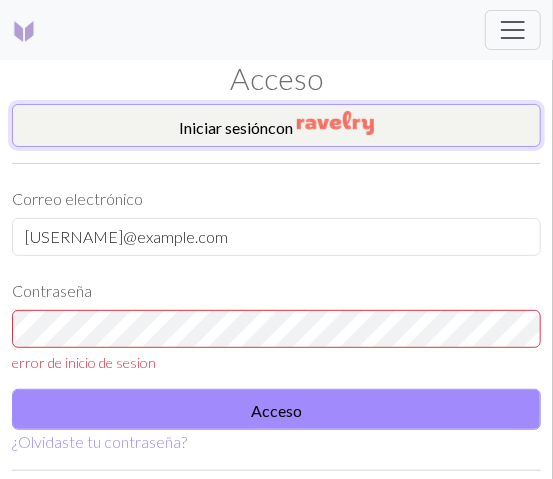 click at bounding box center (335, 123) 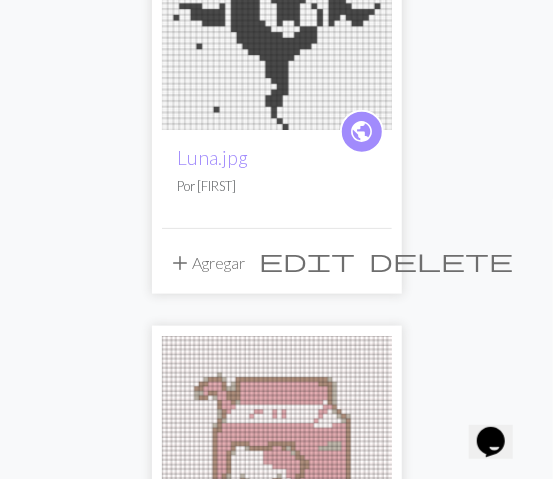 scroll, scrollTop: 0, scrollLeft: 0, axis: both 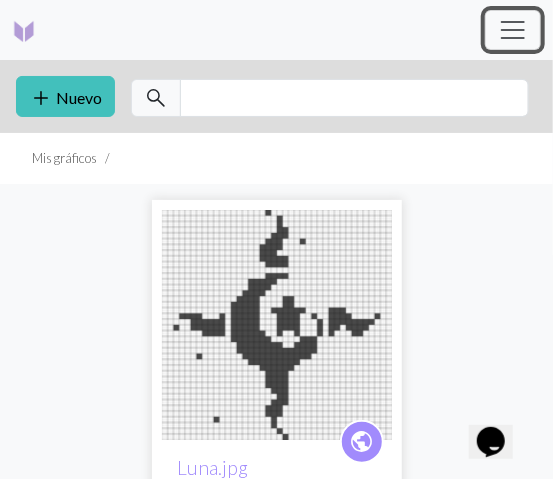 click at bounding box center (513, 30) 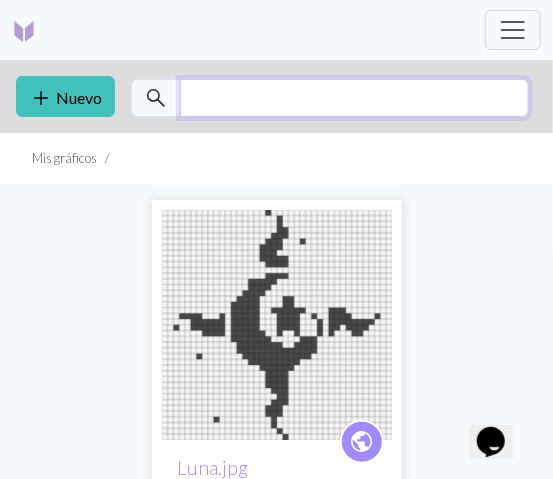 click on "workspace_premium Pro Mis gráficos Biblioteca Manual Hola  Maguus   Configuraciones de la cuenta Cerrar sesión add   Nuevo search   Buscar Mis gráficos public Luna.jpg Por    Maguus add Agregar edit delete public Gatito.jpg Por    Maguus add Agregar edit delete Biblioteca Mis gráficos Pro Hogar Acerca de Ravelry Facebook Instagram Gorjeo Uso aceptable Privacidad Términos Galletas © Derechos de autor  2025" at bounding box center (276, 239) 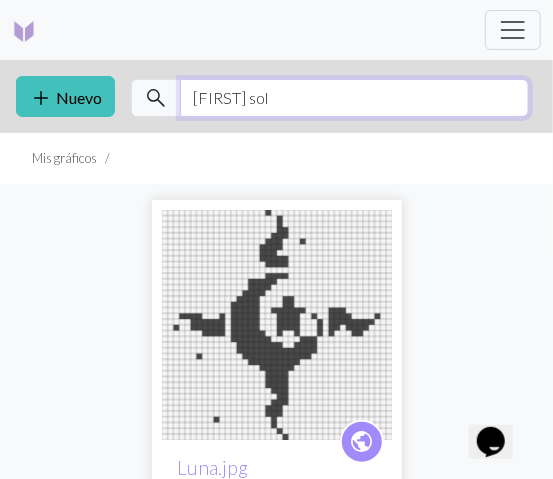 type on "luna sol" 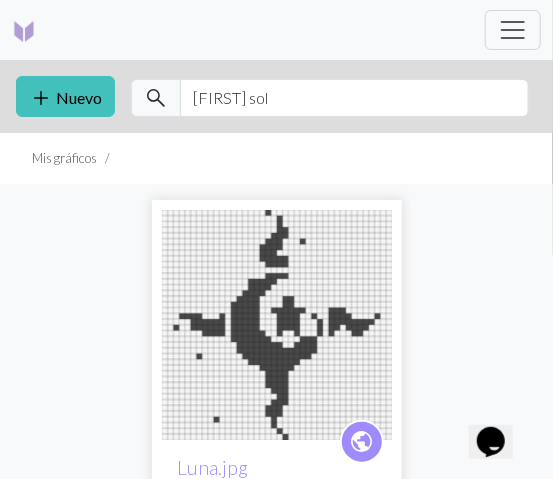 click at bounding box center (24, 31) 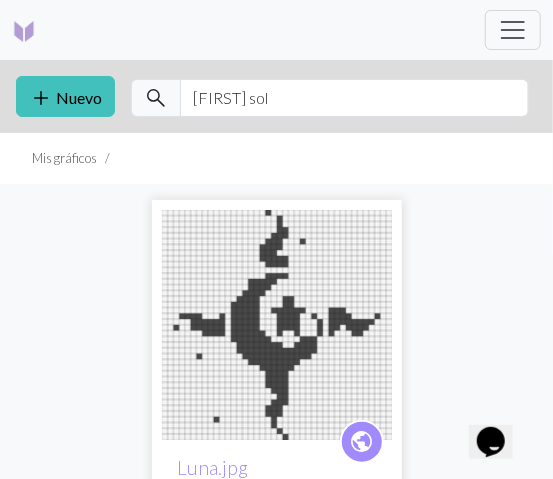 click on "workspace_premium Pro Mis gráficos Biblioteca Manual Hola  Maguus   Configuraciones de la cuenta Cerrar sesión" at bounding box center (276, 30) 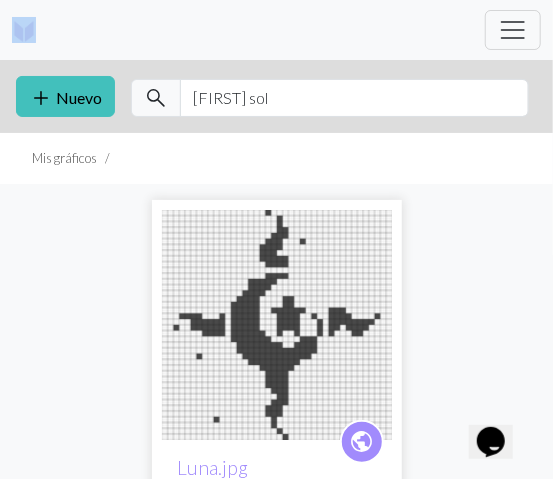 click on "workspace_premium Pro Mis gráficos Biblioteca Manual Hola  Maguus   Configuraciones de la cuenta Cerrar sesión" at bounding box center [276, 30] 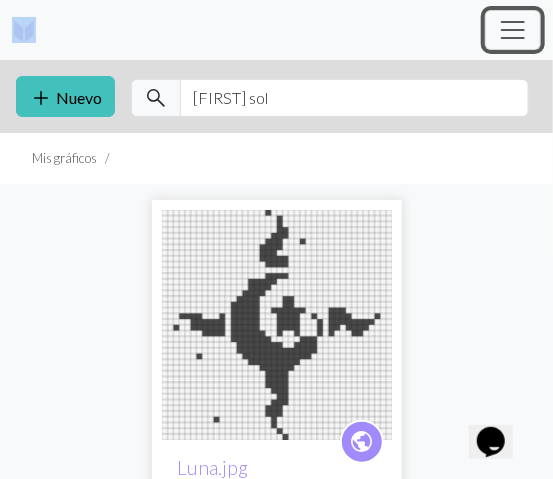click at bounding box center (513, 30) 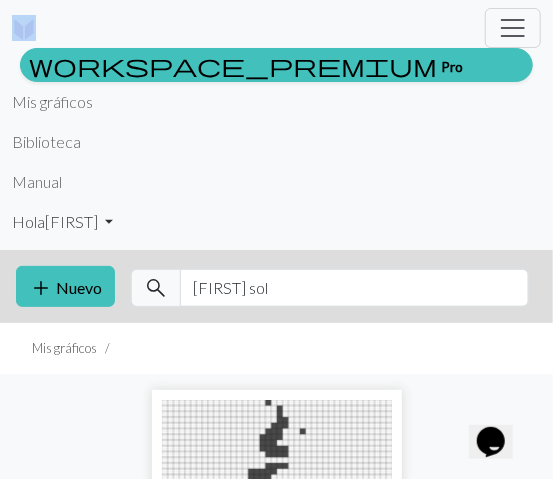 click on "Maguus" at bounding box center [71, 221] 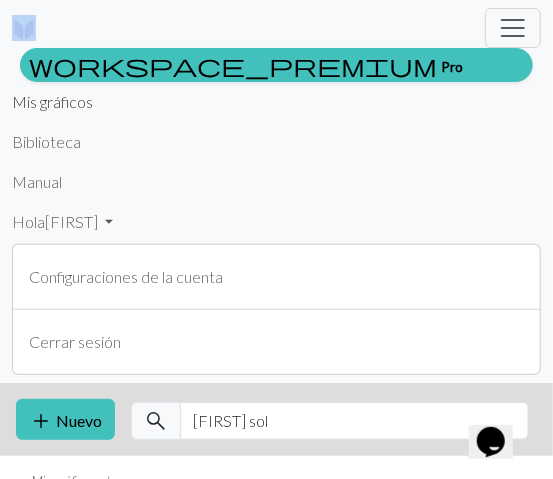 click on "Mis gráficos" at bounding box center (52, 101) 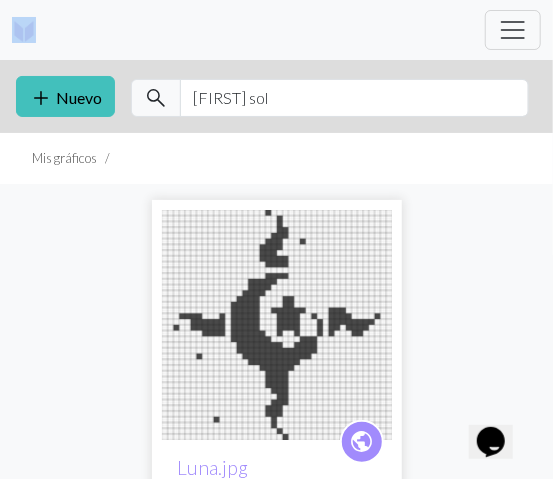 click at bounding box center (24, 31) 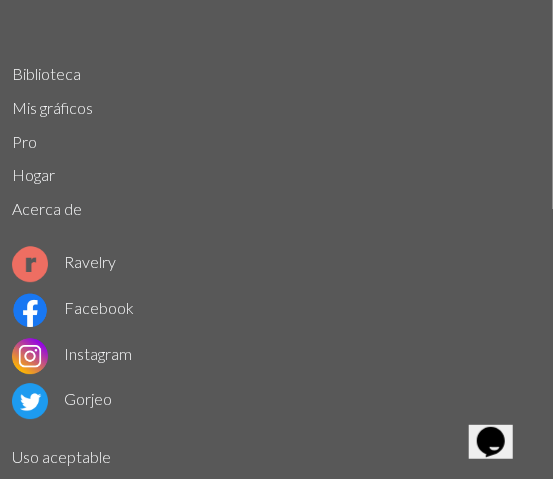 scroll, scrollTop: 1074, scrollLeft: 0, axis: vertical 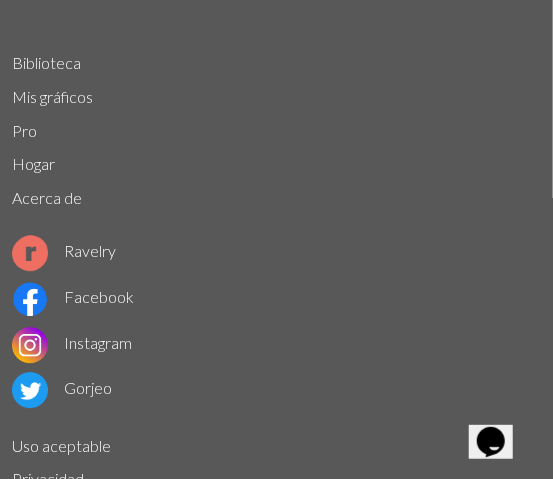 click on "Hogar" at bounding box center [33, 163] 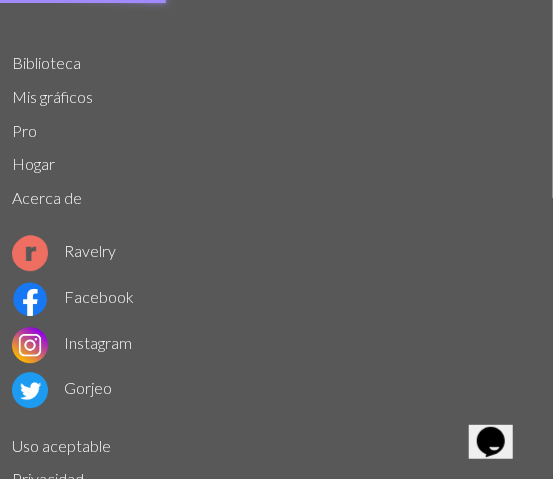 scroll, scrollTop: 0, scrollLeft: 0, axis: both 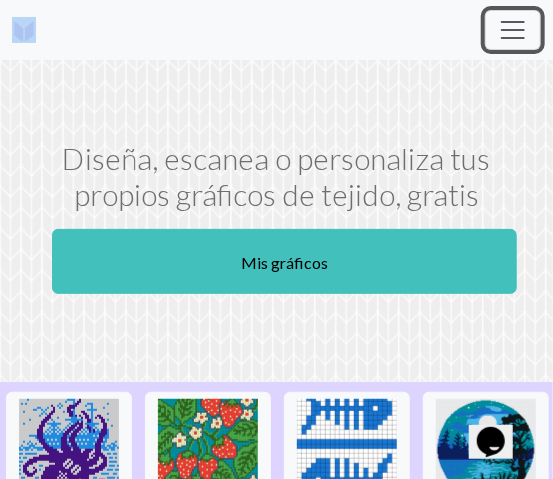 click at bounding box center [513, 30] 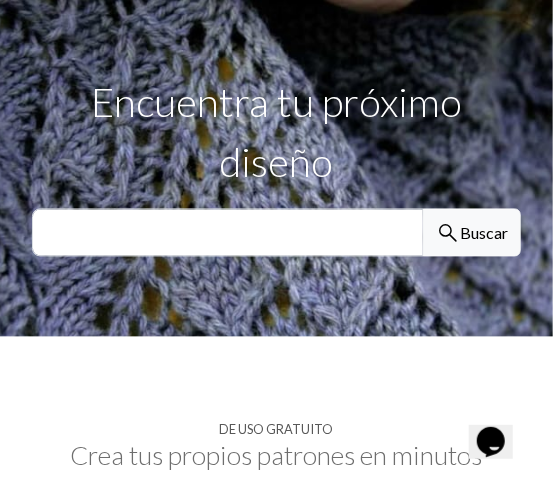 scroll, scrollTop: 720, scrollLeft: 0, axis: vertical 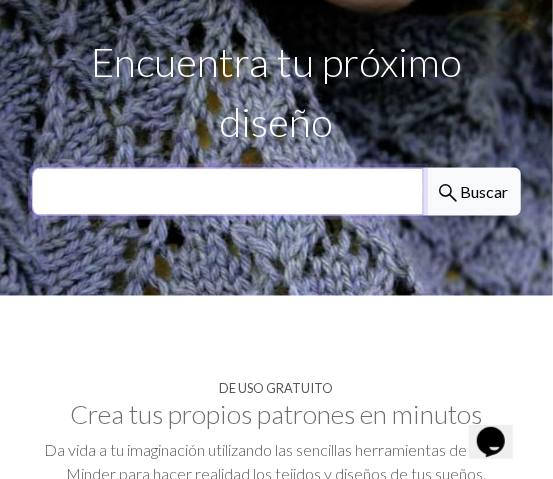 click at bounding box center [228, 192] 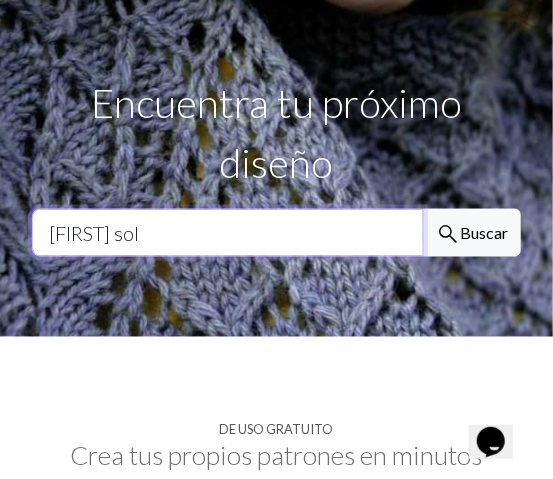 type on "luna sol" 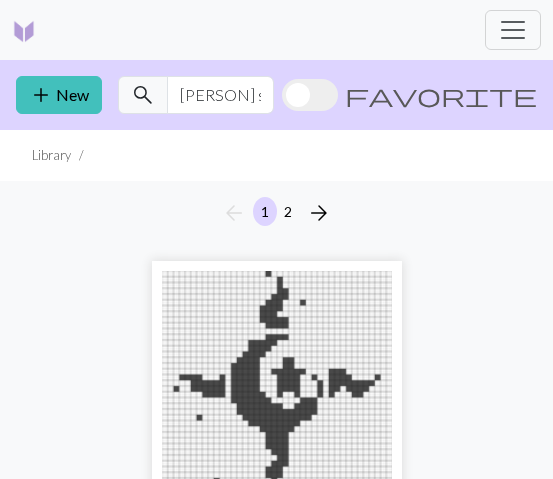 scroll, scrollTop: 0, scrollLeft: 0, axis: both 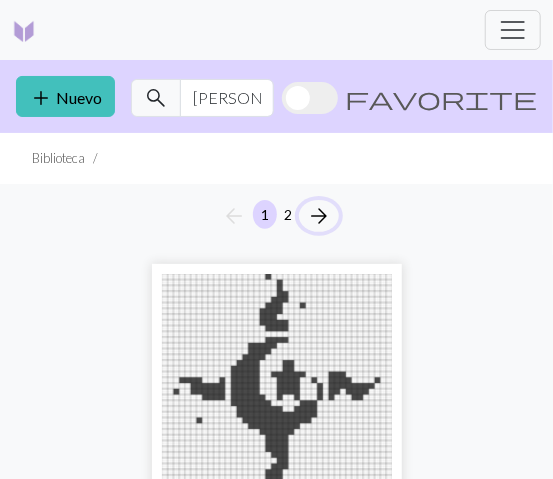 click on "arrow_forward" at bounding box center (319, 216) 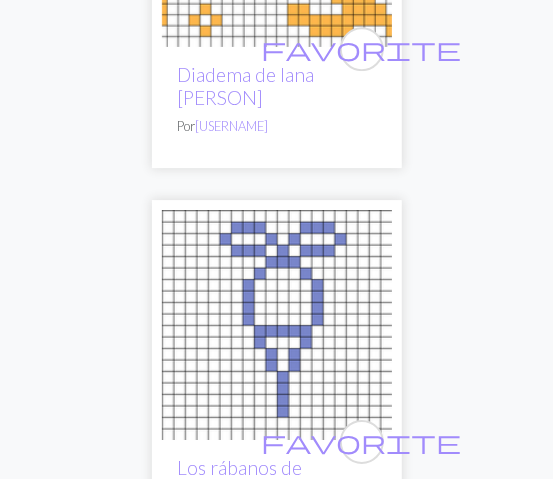 scroll, scrollTop: 6281, scrollLeft: 0, axis: vertical 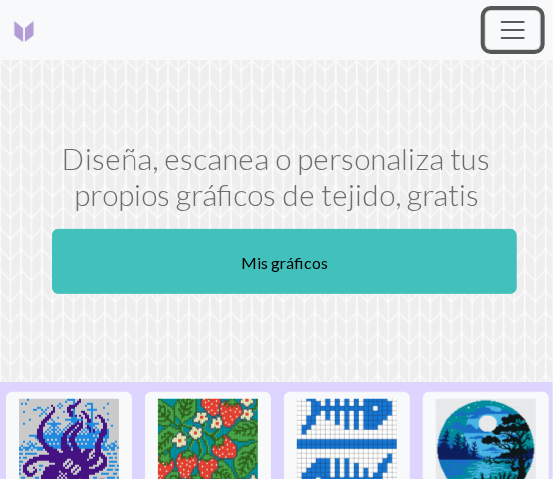 click at bounding box center [513, 30] 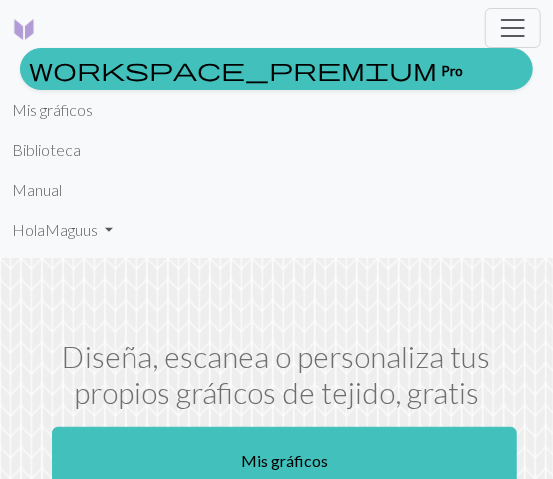 click on "Mis gráficos" at bounding box center [276, 110] 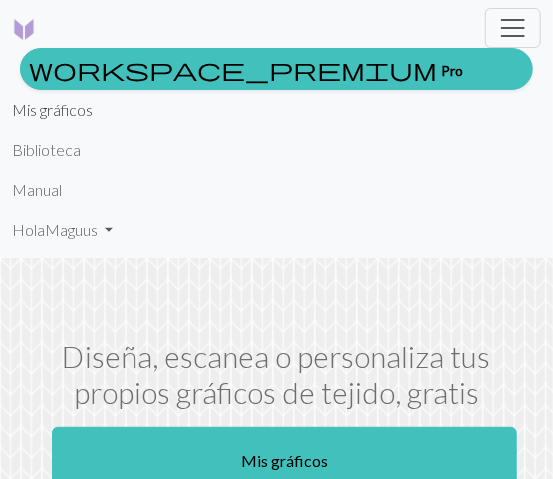 click on "Mis gráficos" at bounding box center (52, 109) 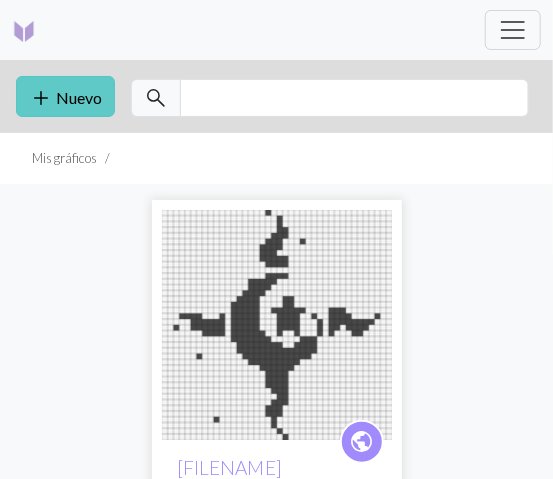 click on "add   Nuevo" at bounding box center [65, 96] 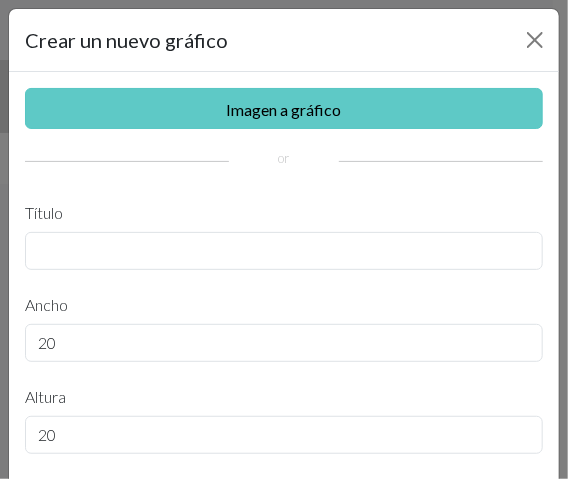 click on "Imagen a gráfico" at bounding box center (284, 109) 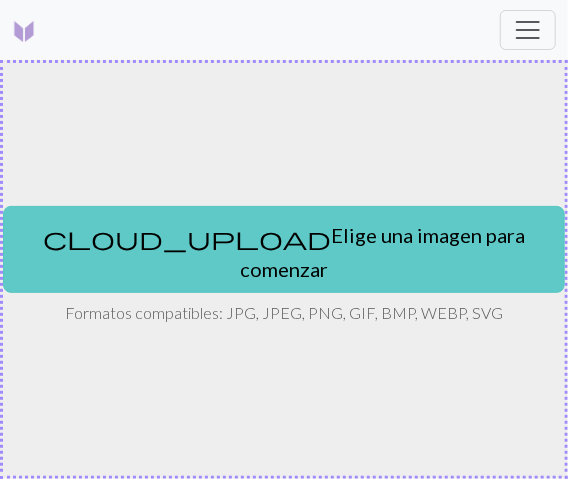 click on "cloud_upload Elige una imagen para comenzar" at bounding box center [284, 249] 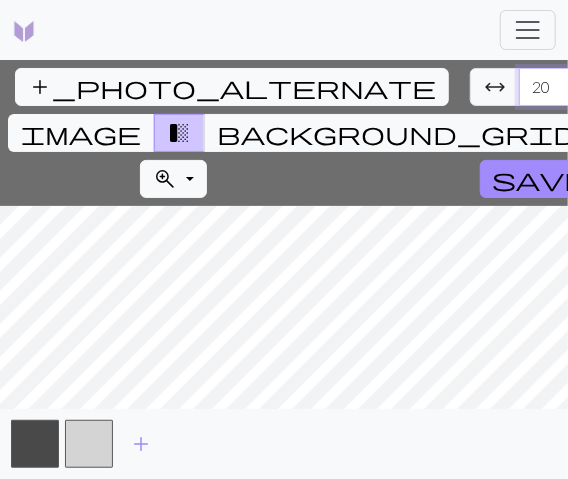 click on "20" at bounding box center [559, 87] 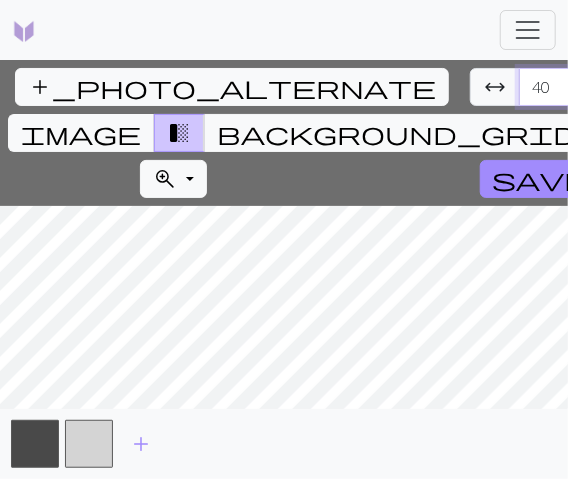 type on "40" 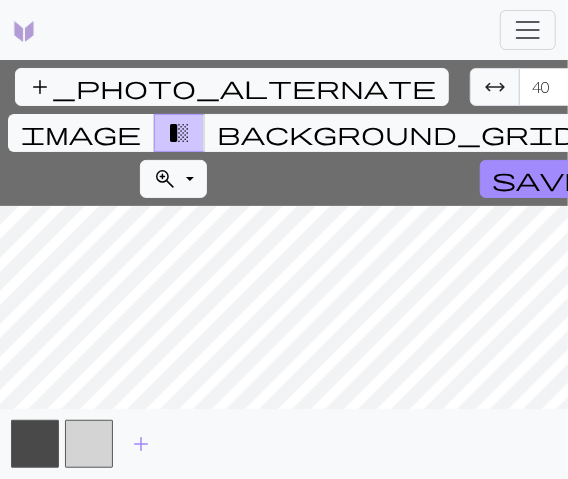 click on "20" at bounding box center (687, 87) 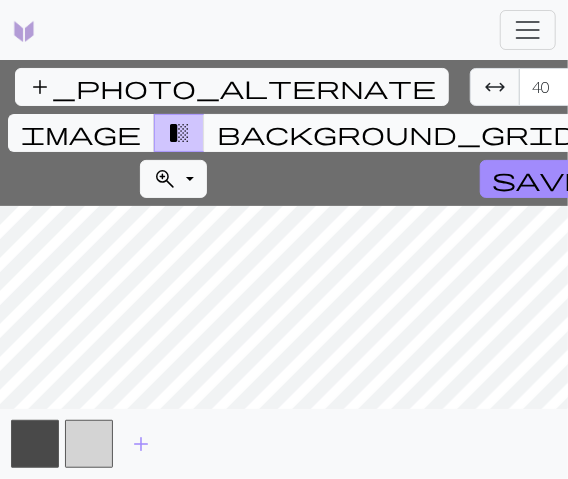 type on "40" 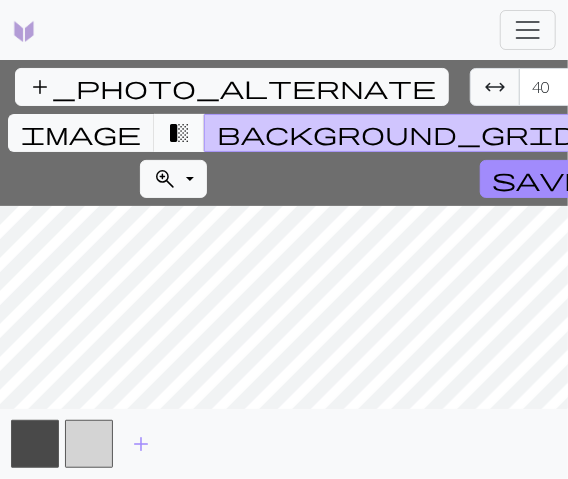 click on "transition_fade" at bounding box center [179, 133] 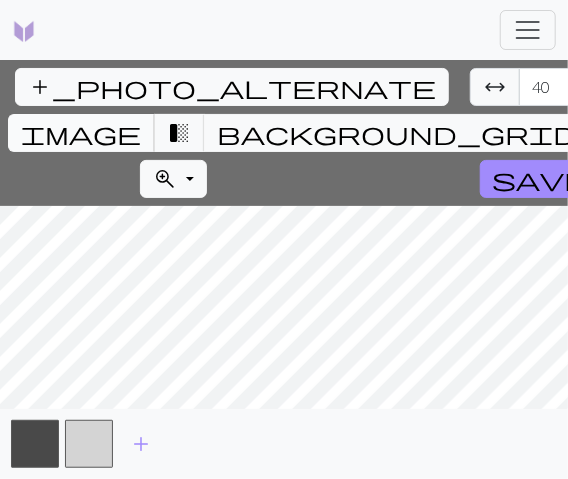 drag, startPoint x: 385, startPoint y: 64, endPoint x: 382, endPoint y: 90, distance: 26.172504 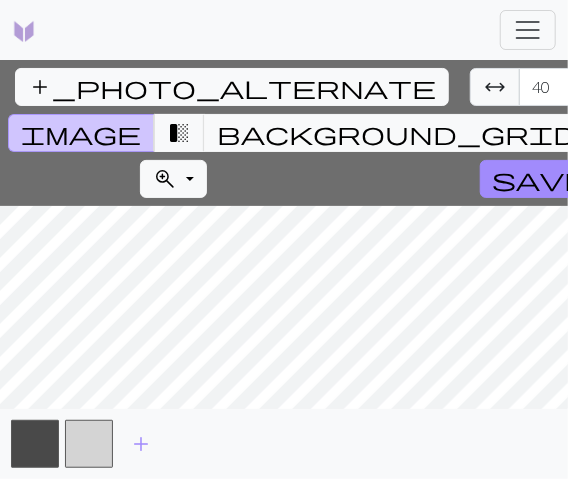 click on "image" at bounding box center [81, 133] 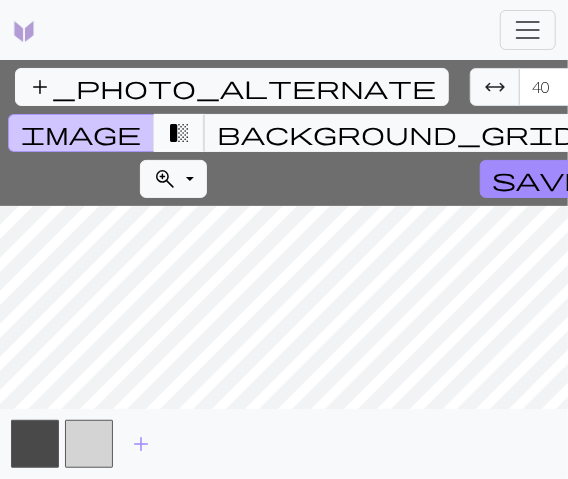 click on "transition_fade" at bounding box center (179, 133) 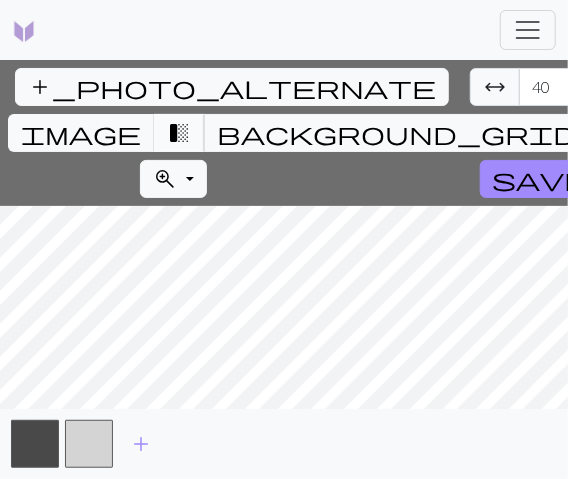 click on "transition_fade" at bounding box center [179, 133] 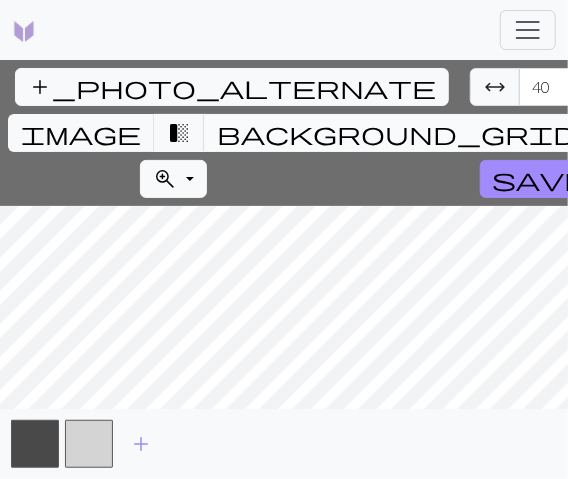 click on "background_grid_small" at bounding box center [469, 133] 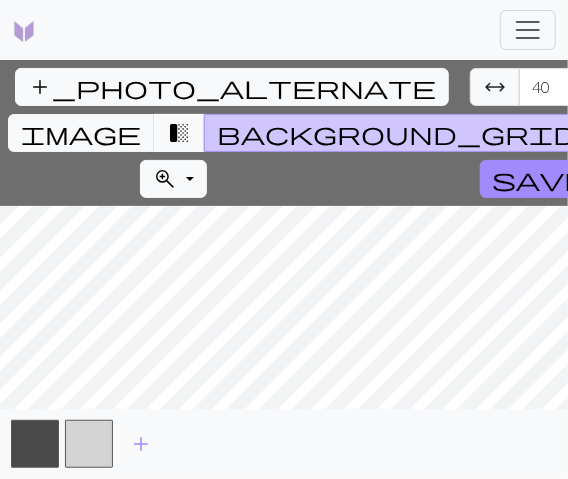 click on "background_grid_small" at bounding box center [469, 133] 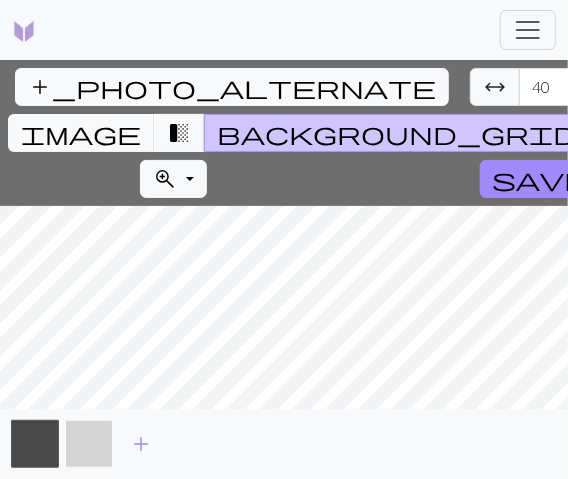 click at bounding box center (89, 444) 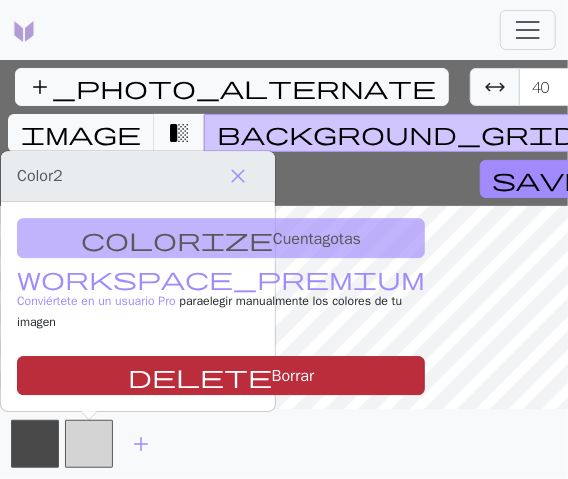click on "Borrar" at bounding box center [293, 376] 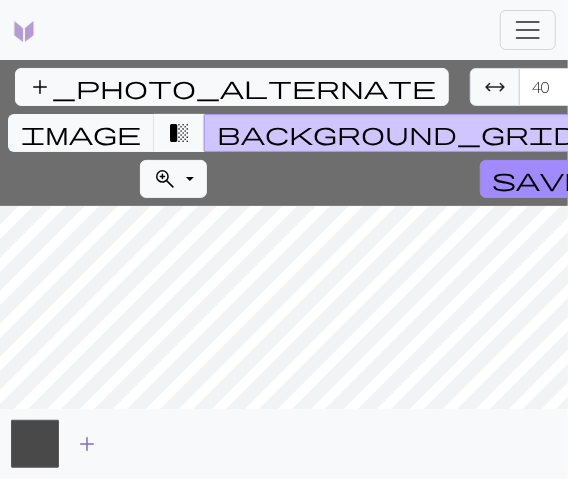 click on "add" at bounding box center (87, 444) 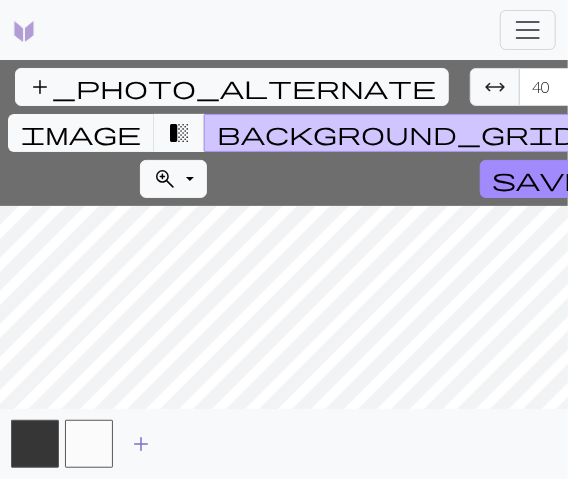 click at bounding box center (89, 444) 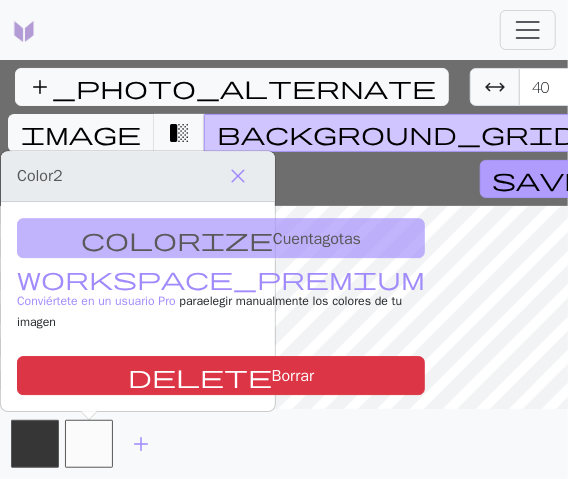 click on "save" at bounding box center [541, 179] 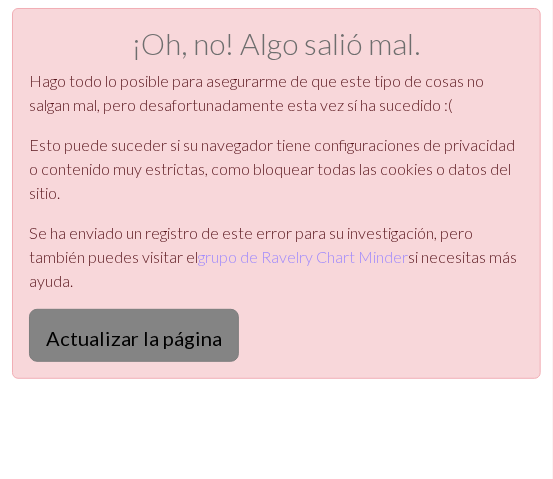click on "Actualizar la página" at bounding box center (134, 338) 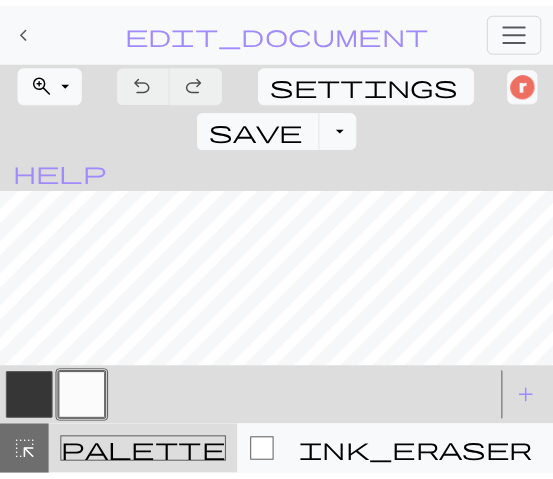 scroll, scrollTop: 0, scrollLeft: 0, axis: both 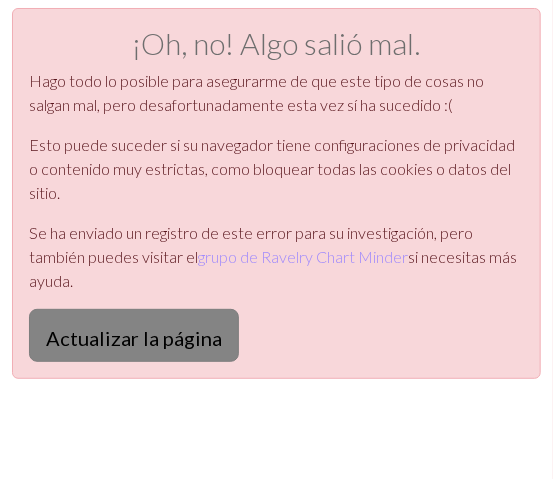 click on "Actualizar la página" at bounding box center (134, 335) 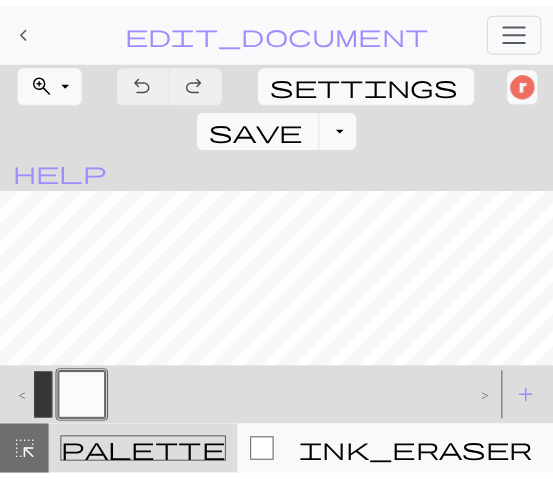scroll, scrollTop: 0, scrollLeft: 0, axis: both 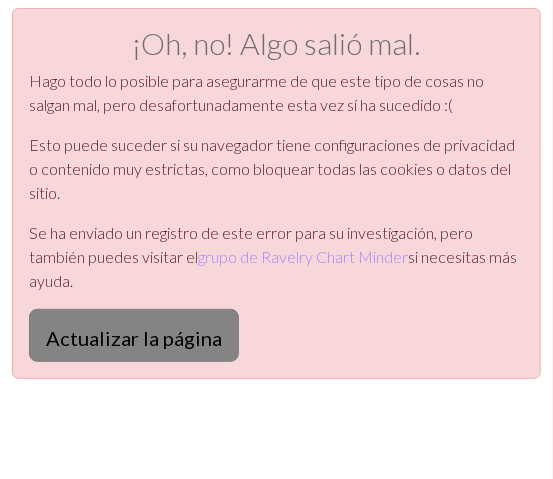 drag, startPoint x: 0, startPoint y: 0, endPoint x: 187, endPoint y: 314, distance: 365.46545 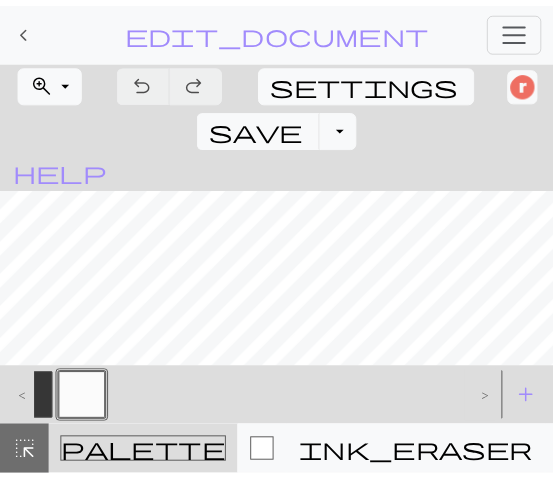 scroll, scrollTop: 0, scrollLeft: 0, axis: both 